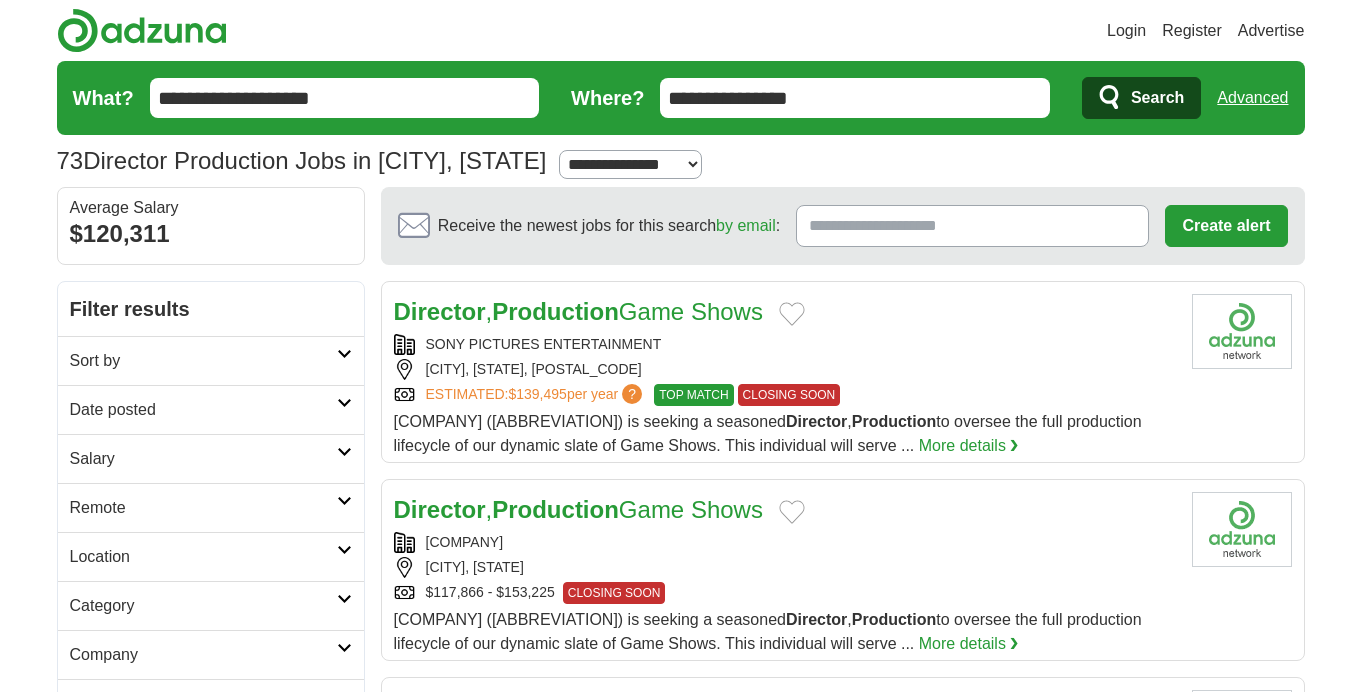 scroll, scrollTop: 0, scrollLeft: 0, axis: both 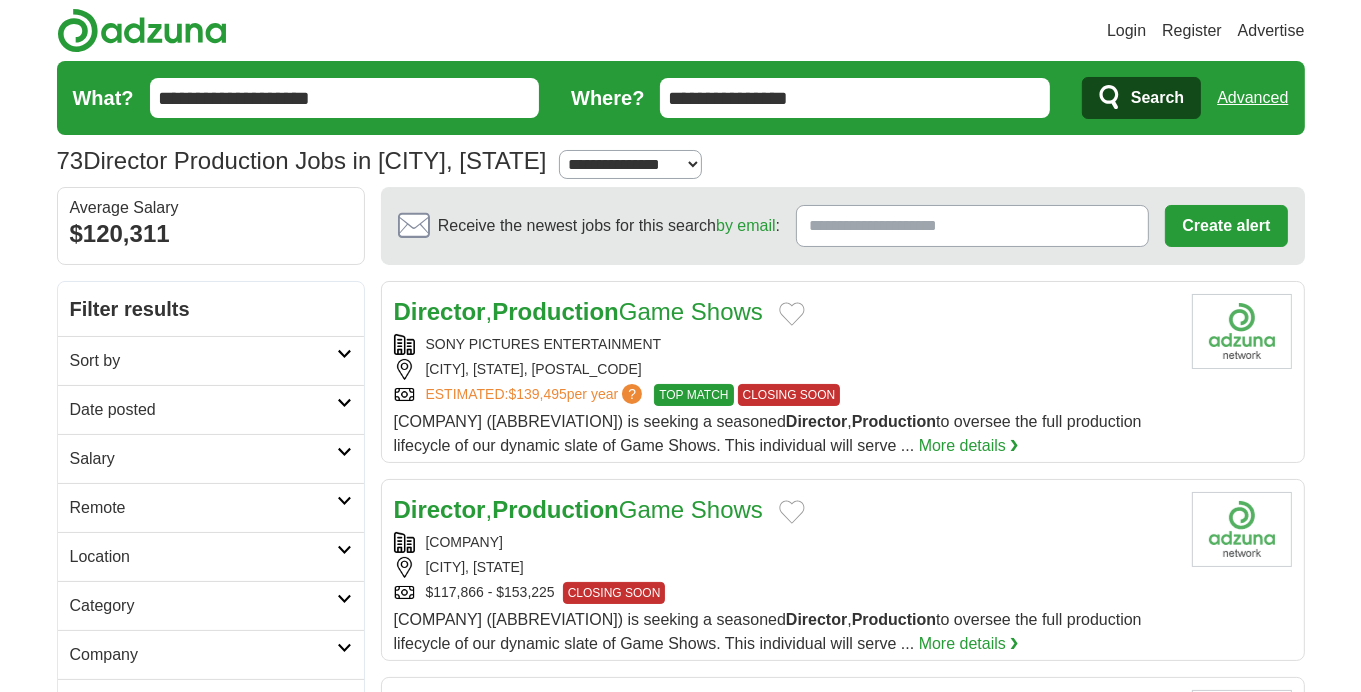 click at bounding box center [344, 403] 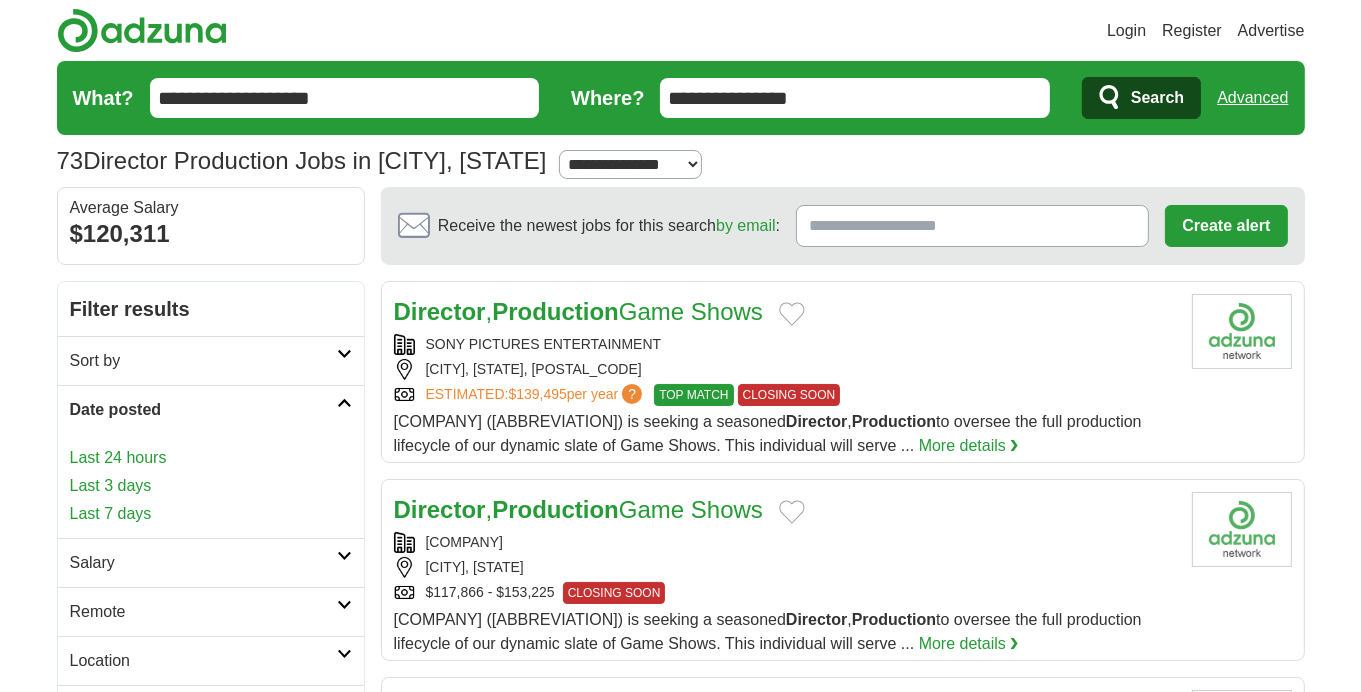 click on "Last 3 days" at bounding box center (211, 486) 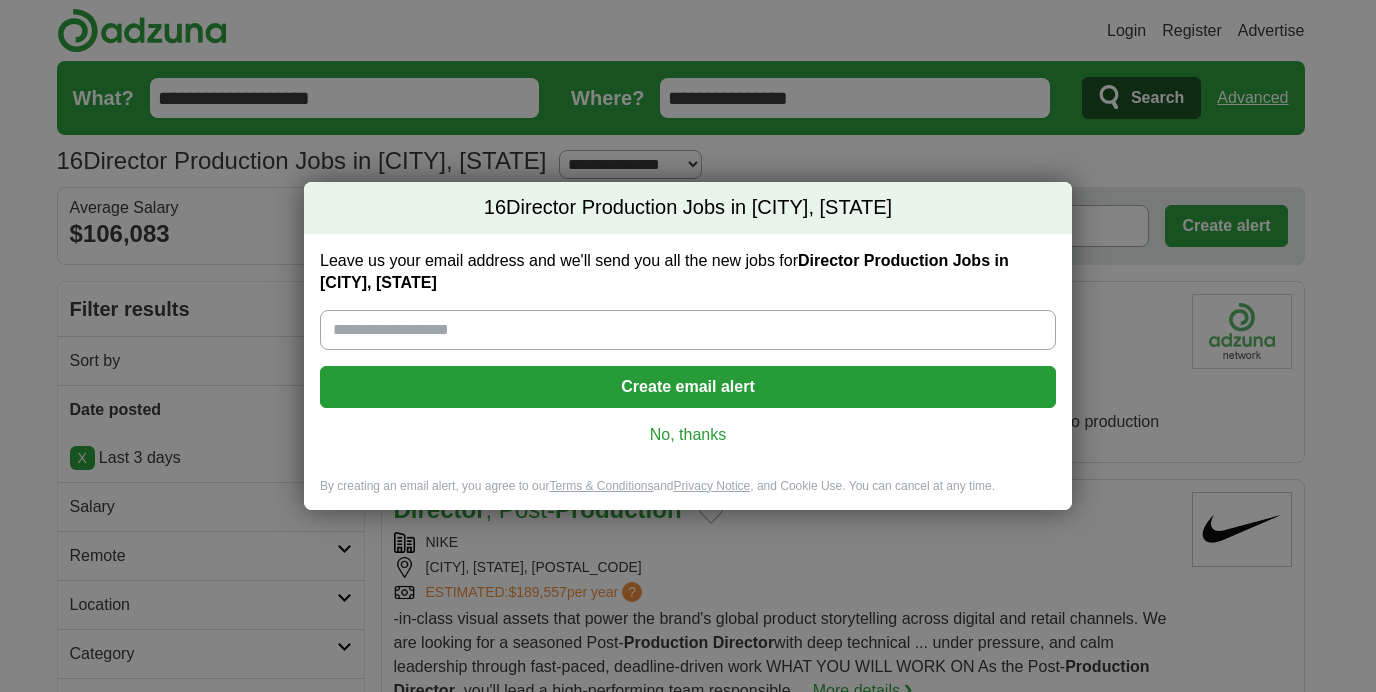 scroll, scrollTop: 0, scrollLeft: 0, axis: both 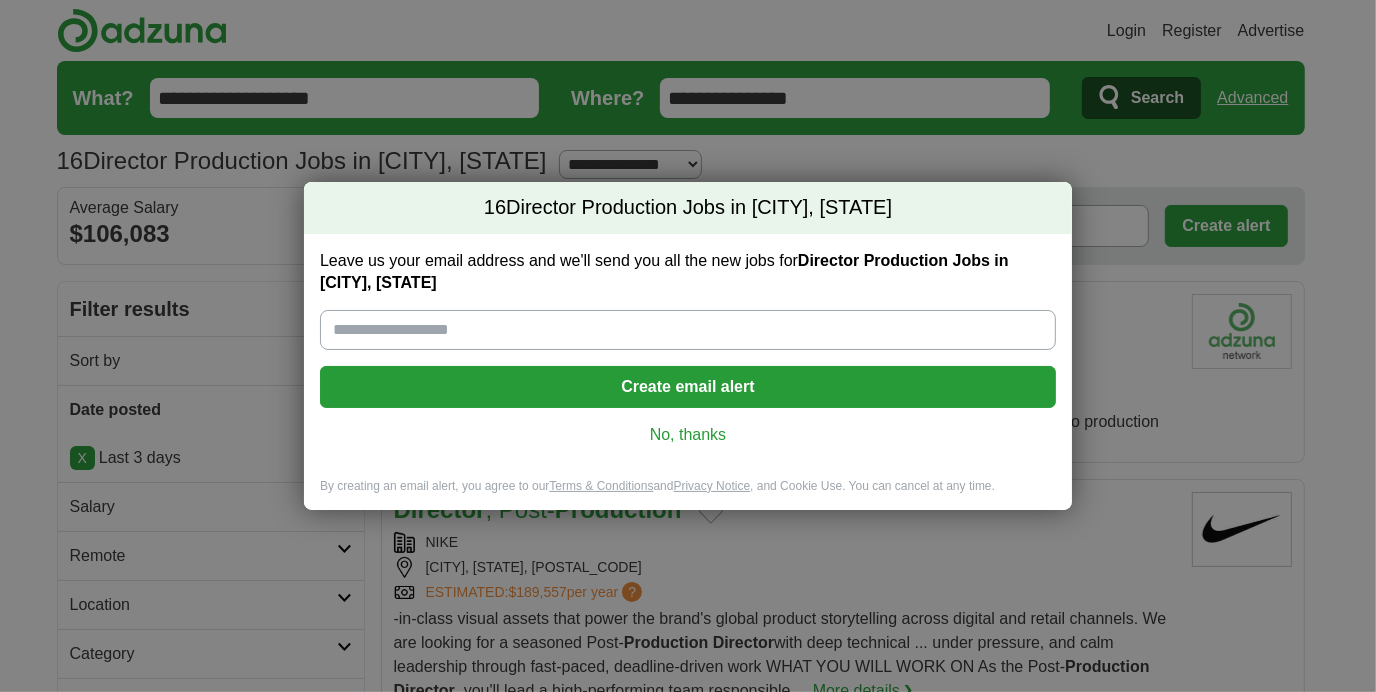 click on "No, thanks" at bounding box center (688, 435) 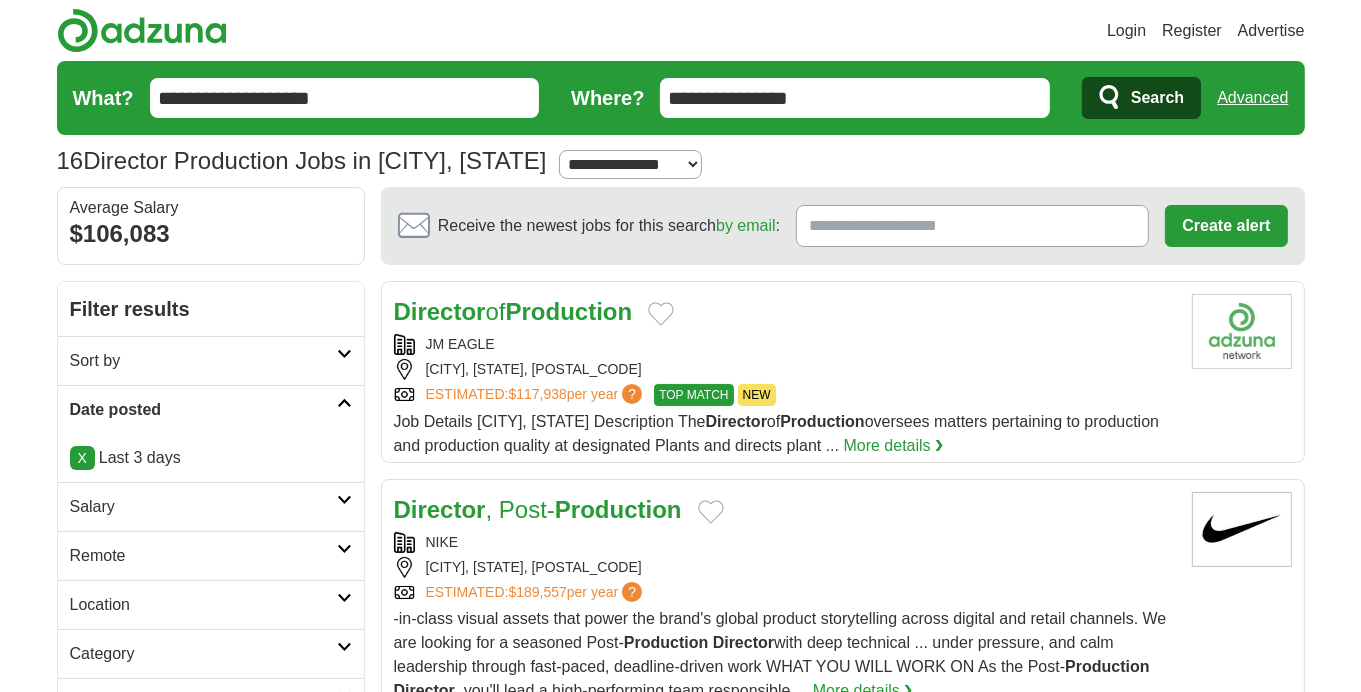 click at bounding box center (344, 354) 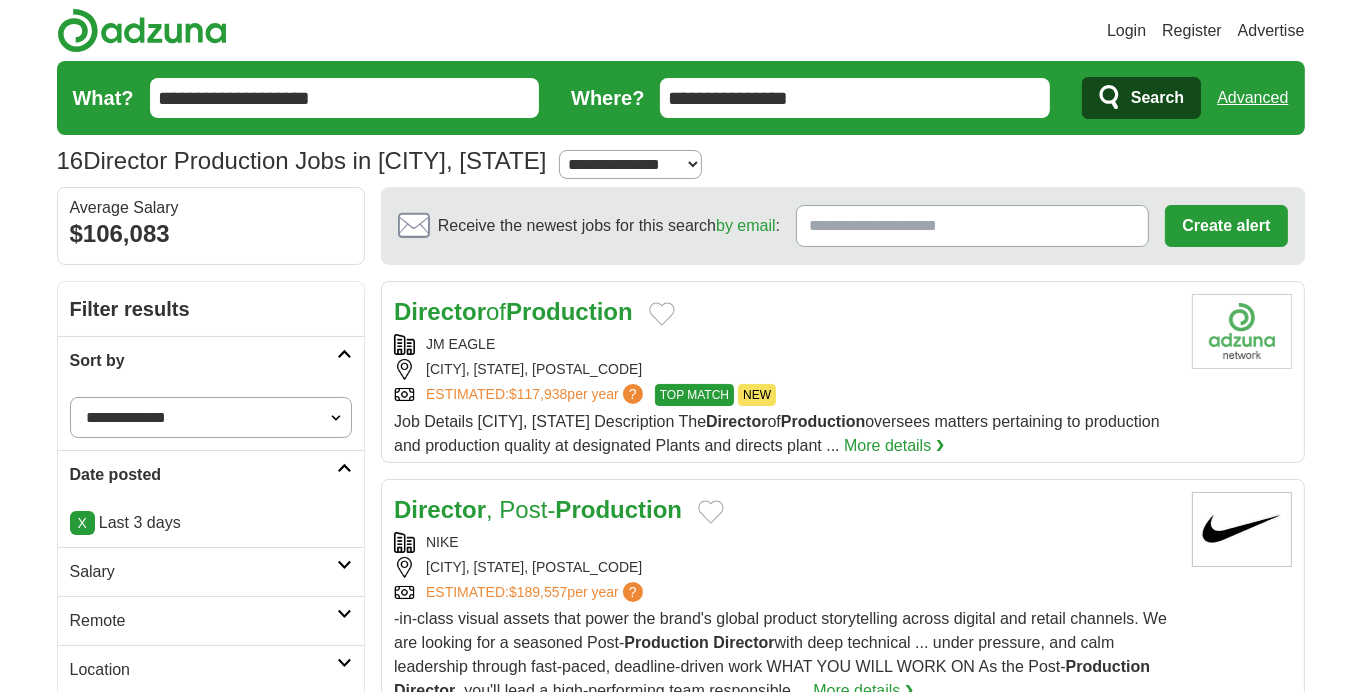 click on "**********" at bounding box center [211, 417] 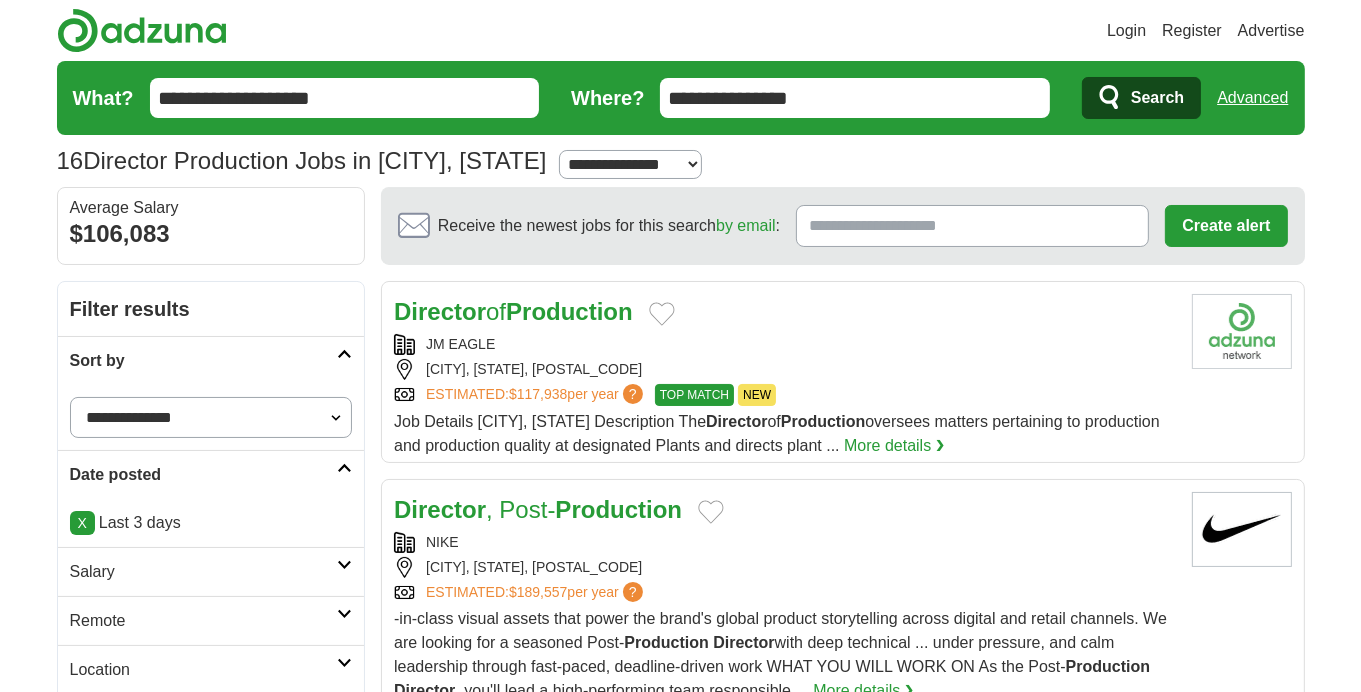 click on "**********" at bounding box center (211, 417) 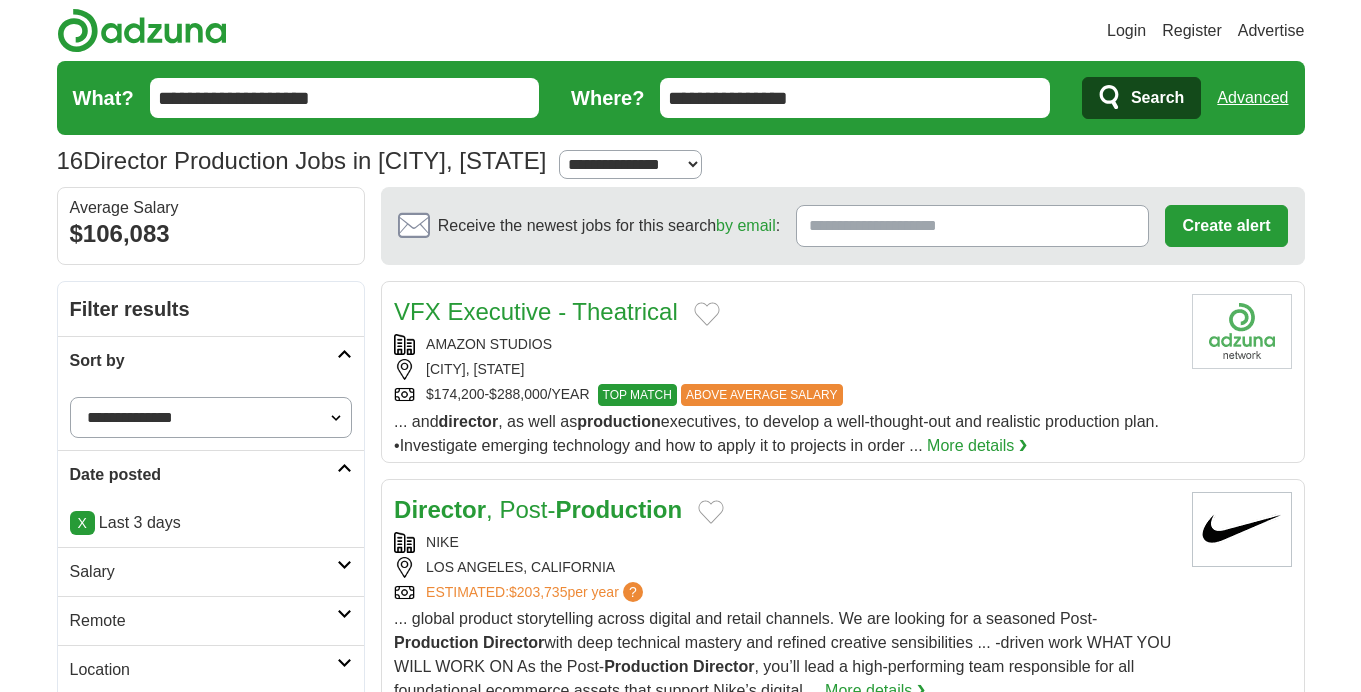 scroll, scrollTop: 0, scrollLeft: 0, axis: both 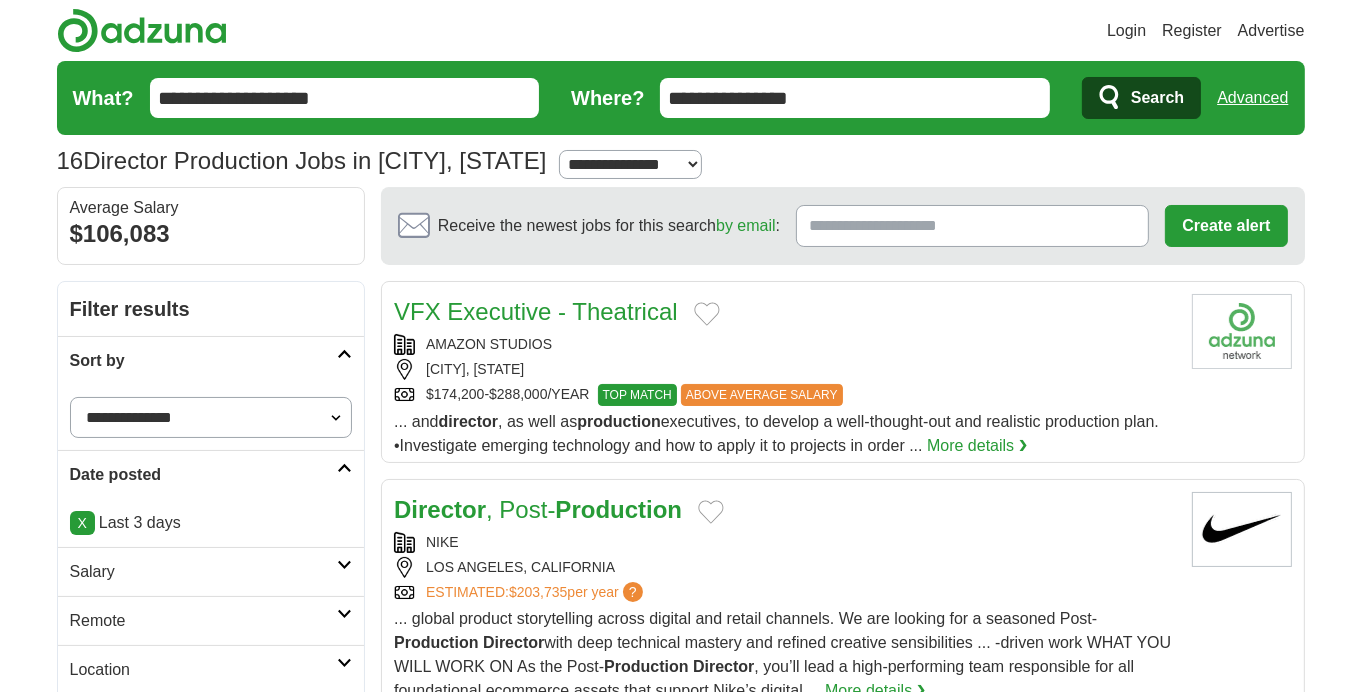 click on "VFX Executive - Theatrical" at bounding box center [536, 311] 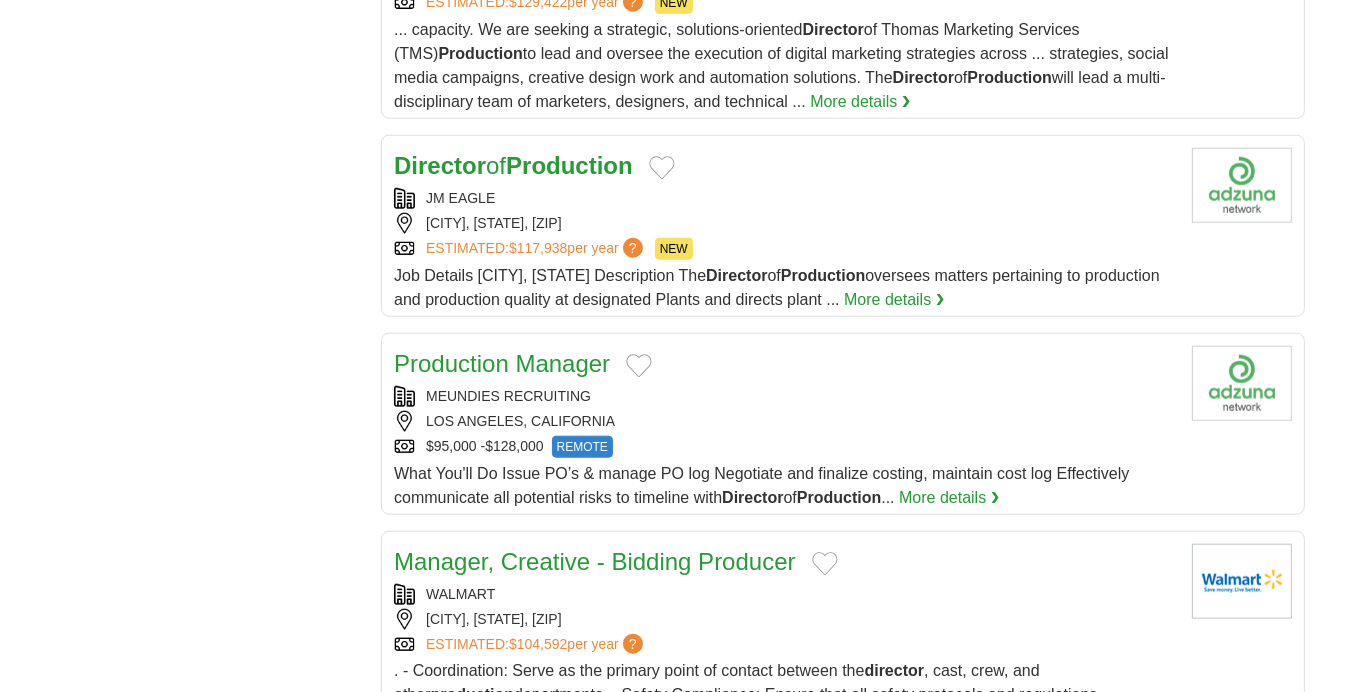 scroll, scrollTop: 1861, scrollLeft: 0, axis: vertical 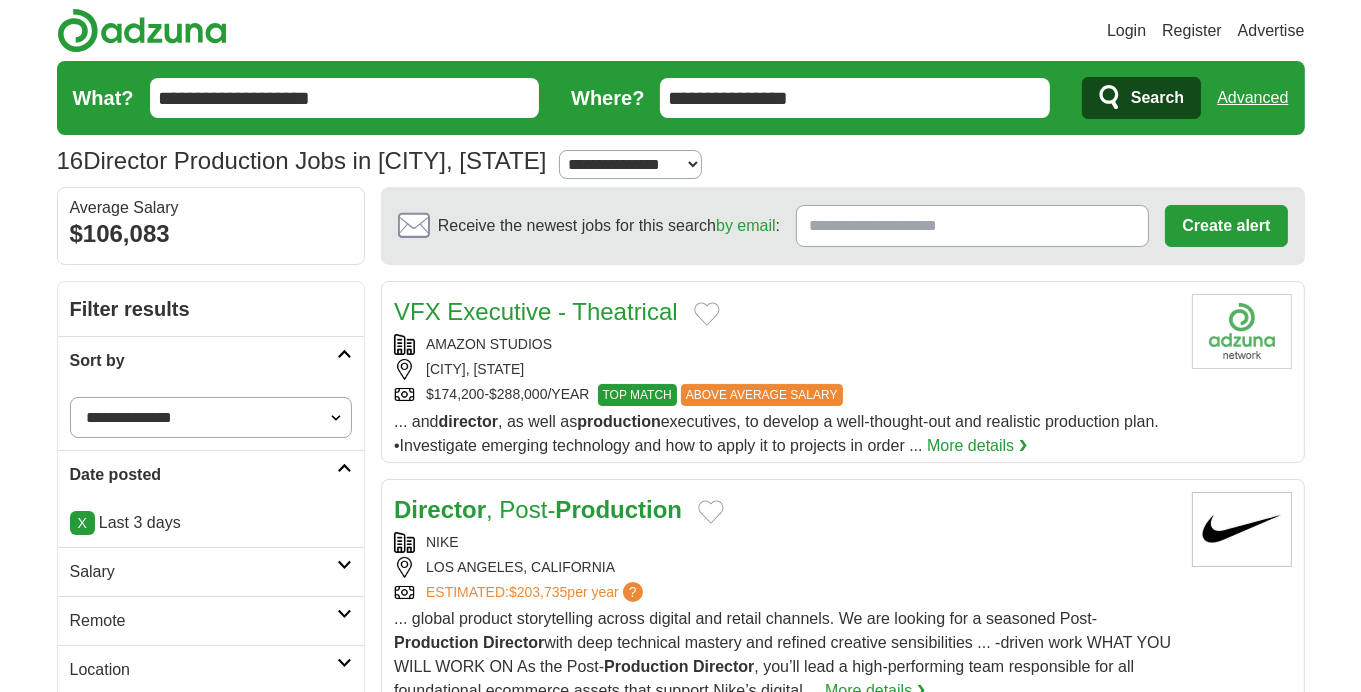 drag, startPoint x: 1369, startPoint y: 139, endPoint x: 828, endPoint y: 500, distance: 650.38605 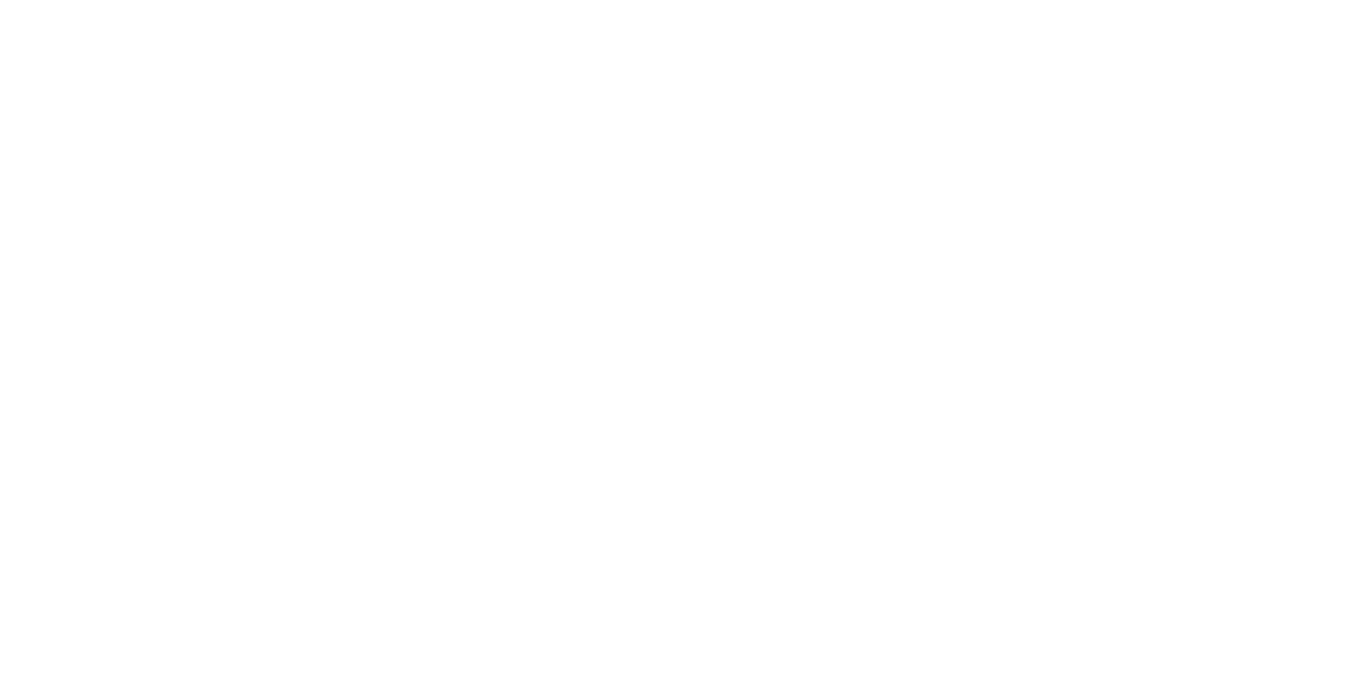 scroll, scrollTop: 3429, scrollLeft: 0, axis: vertical 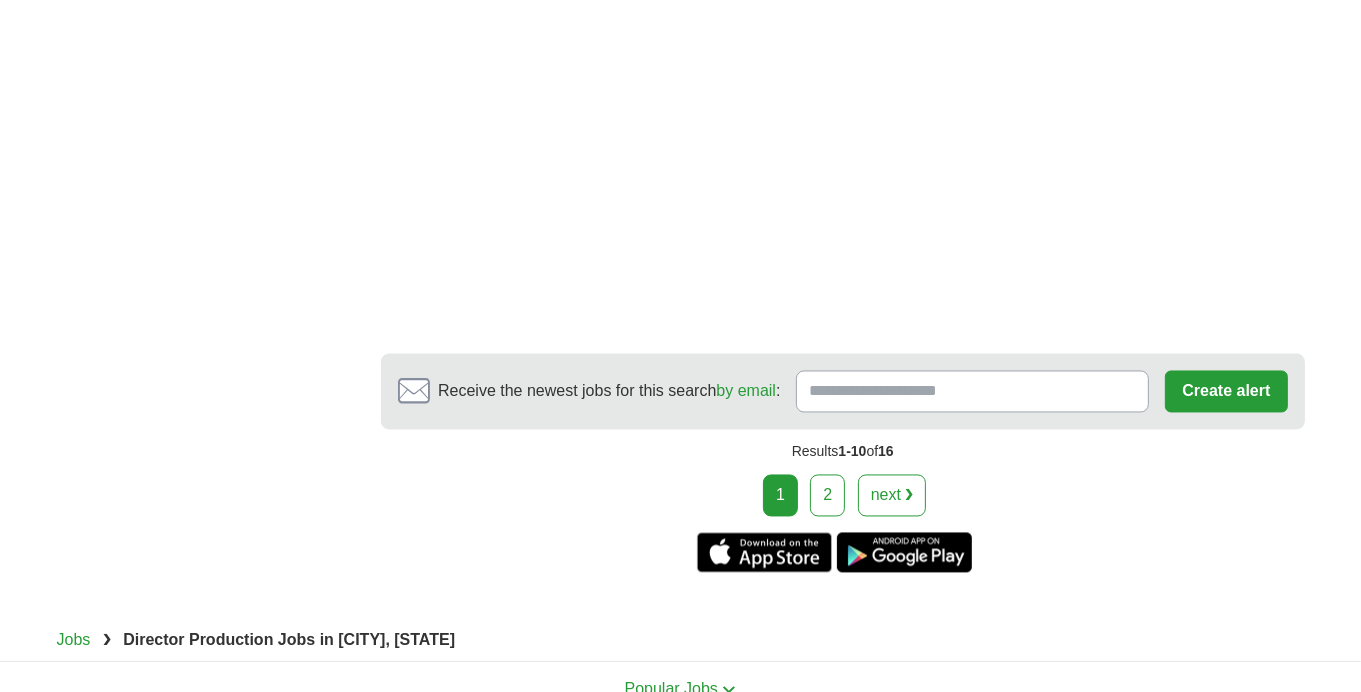 click on "2" at bounding box center (827, 496) 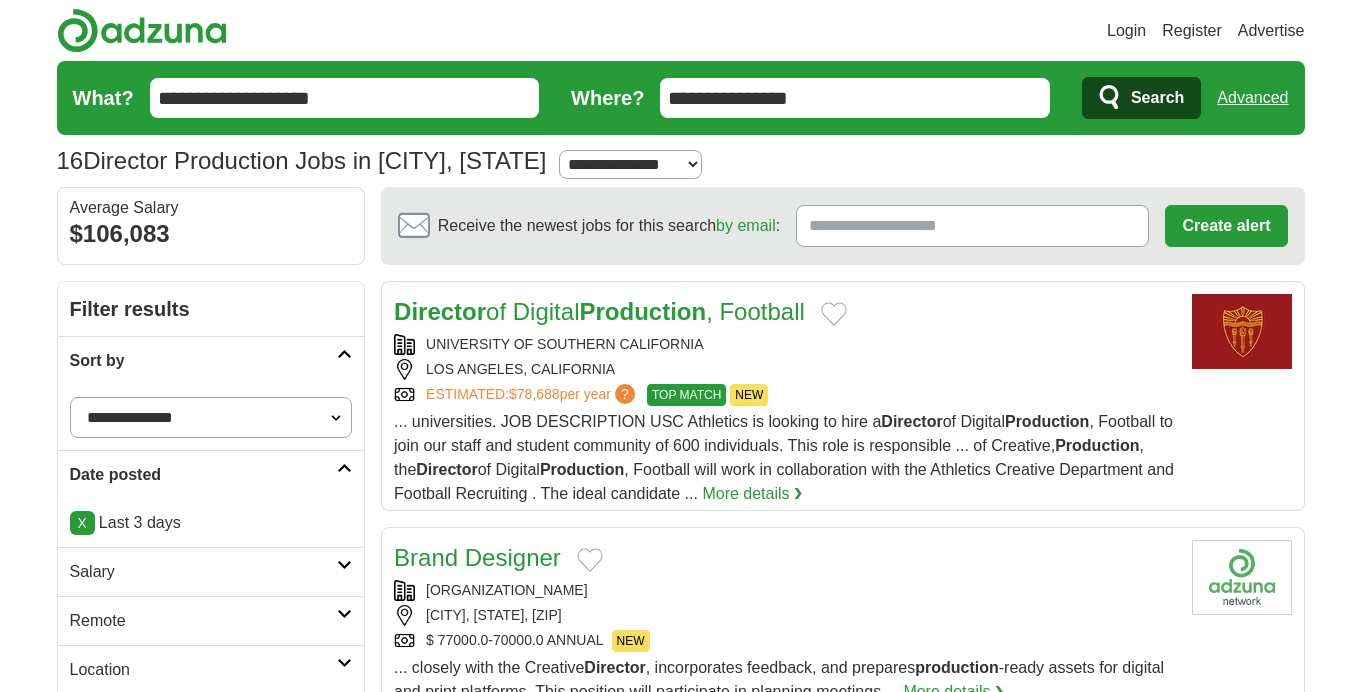 scroll, scrollTop: 0, scrollLeft: 0, axis: both 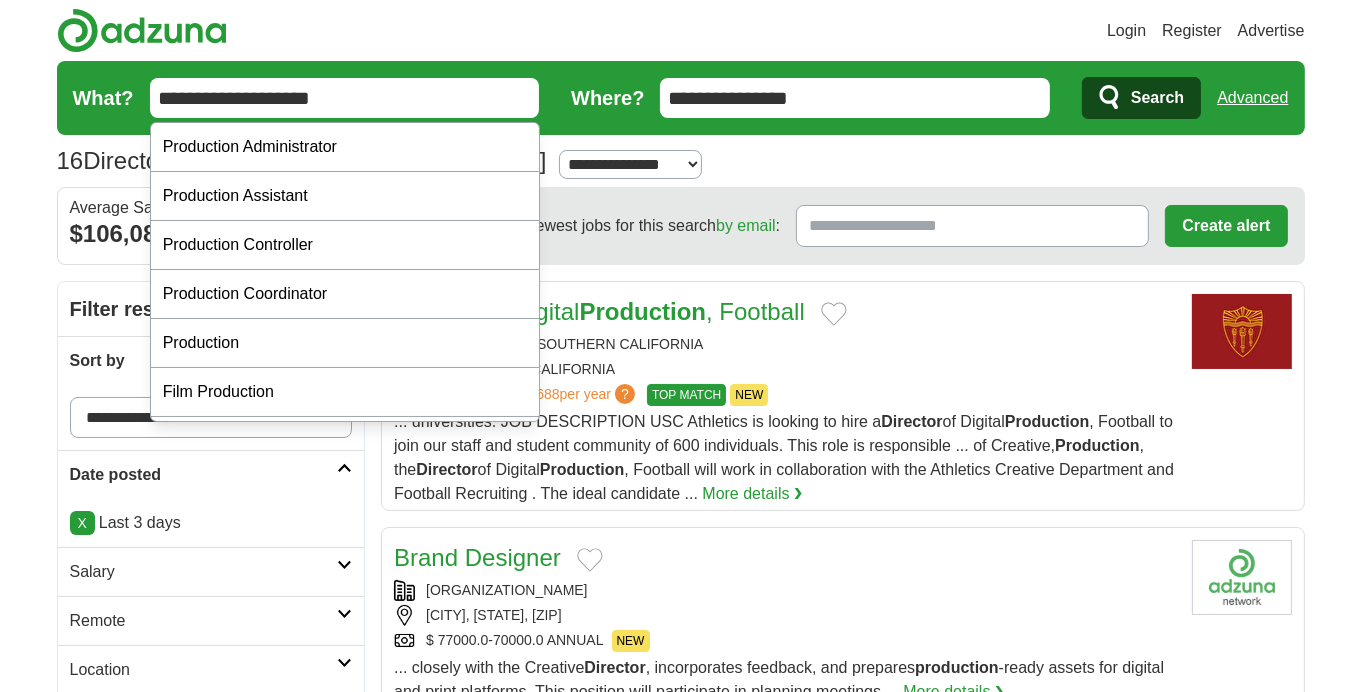 drag, startPoint x: 357, startPoint y: 100, endPoint x: 117, endPoint y: 100, distance: 240 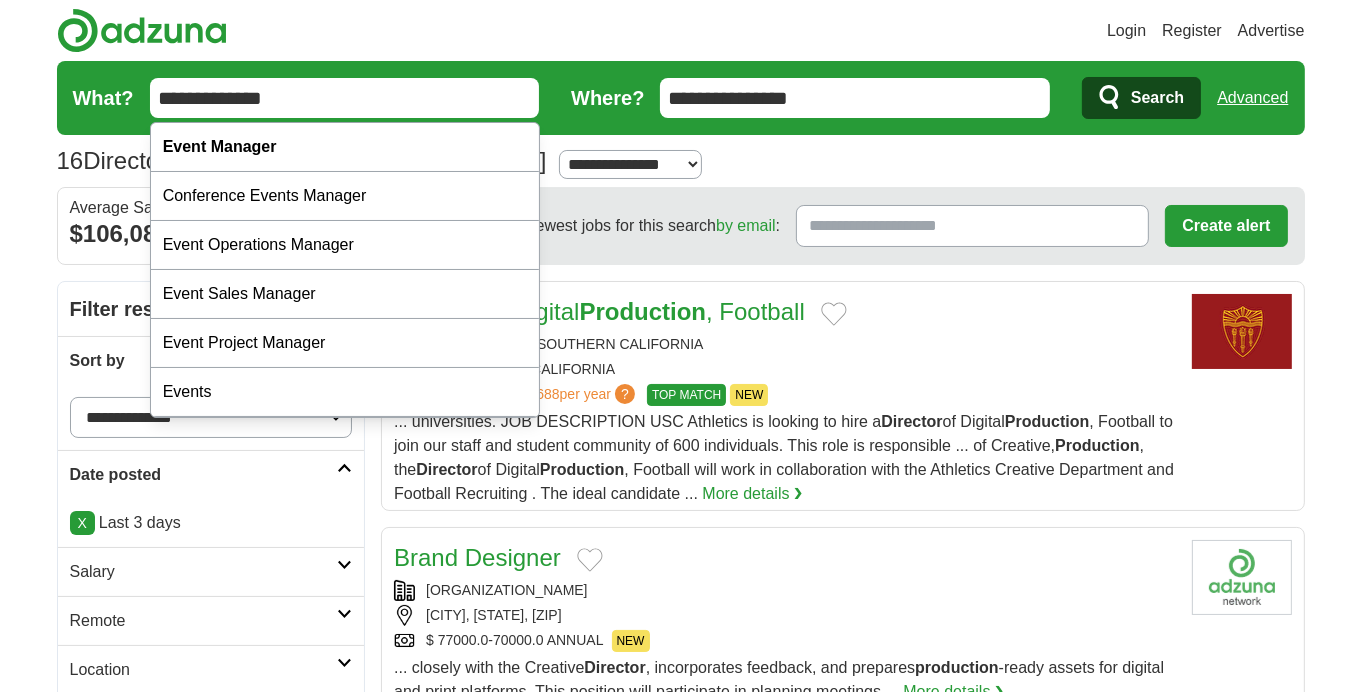 type on "**********" 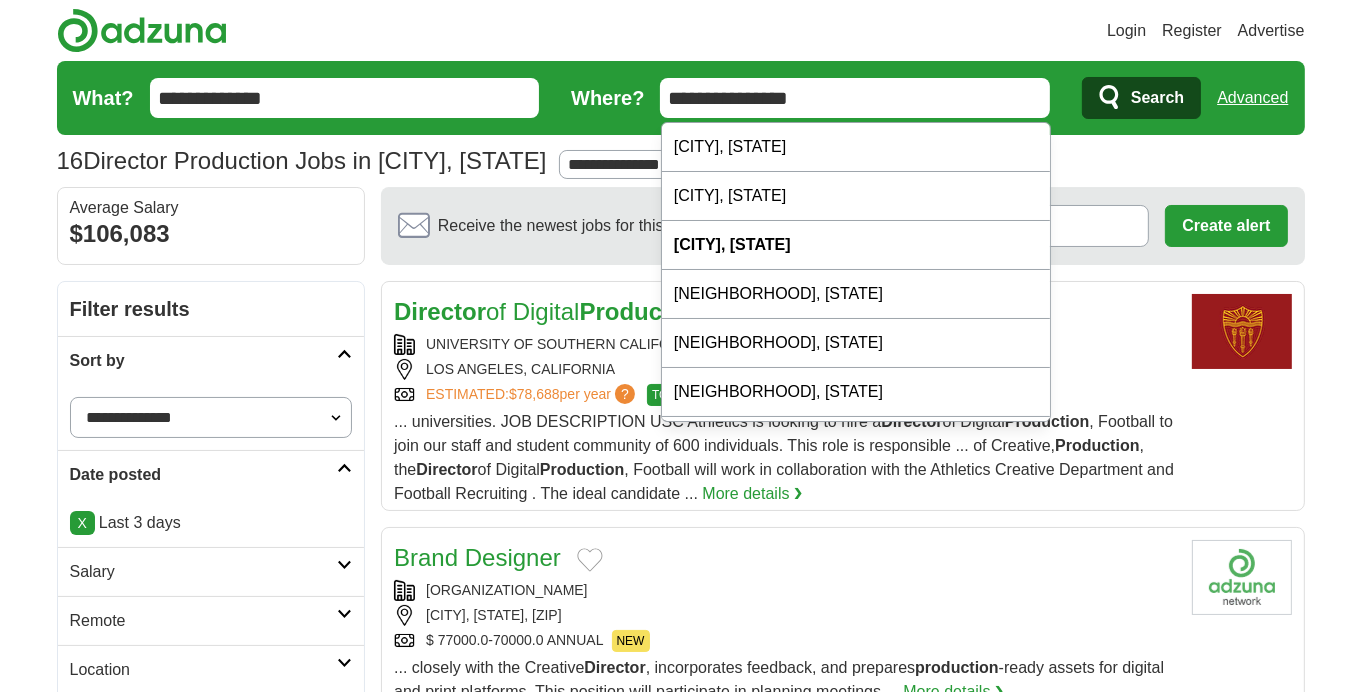 click 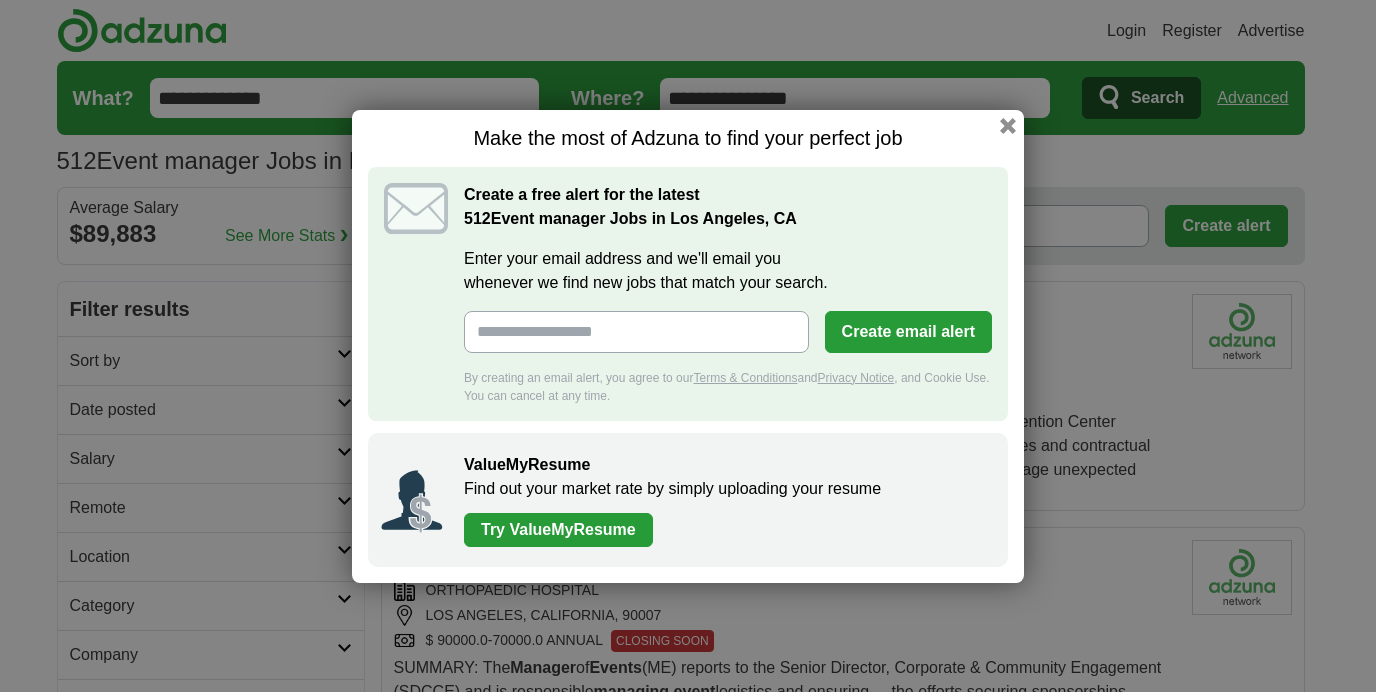 scroll, scrollTop: 0, scrollLeft: 0, axis: both 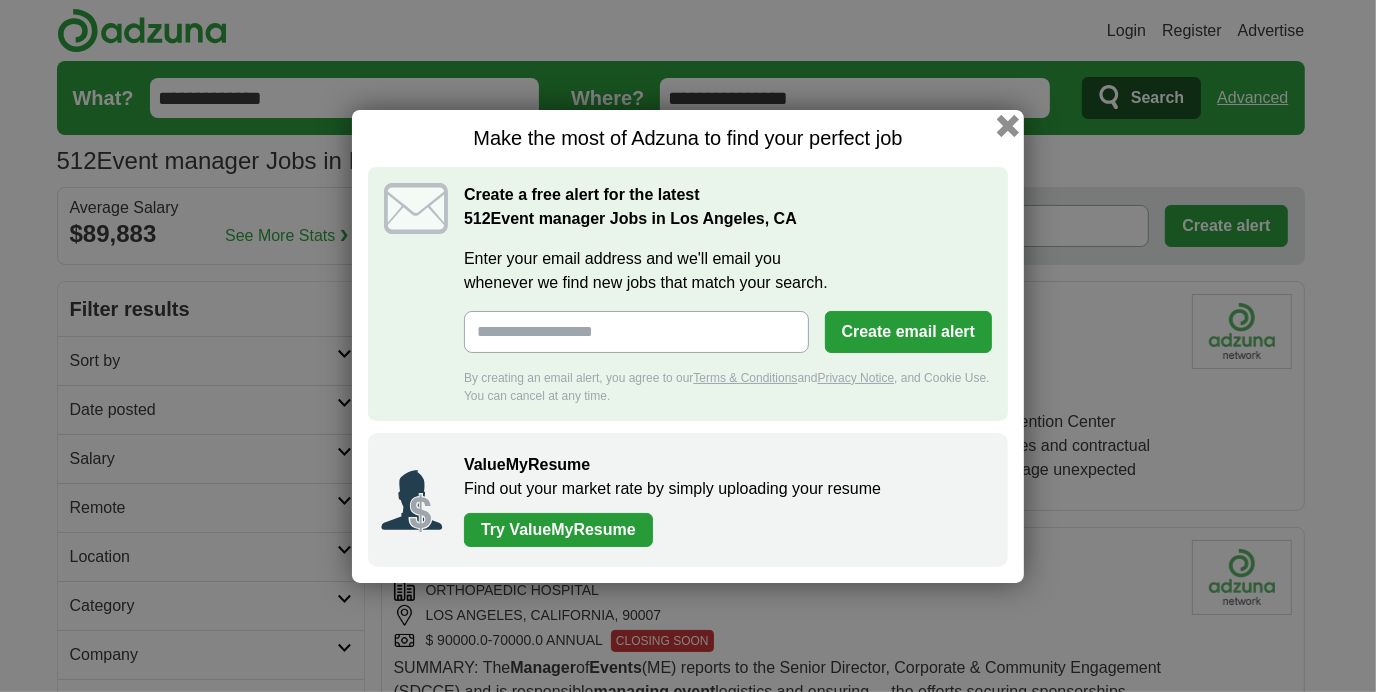 click at bounding box center [1008, 125] 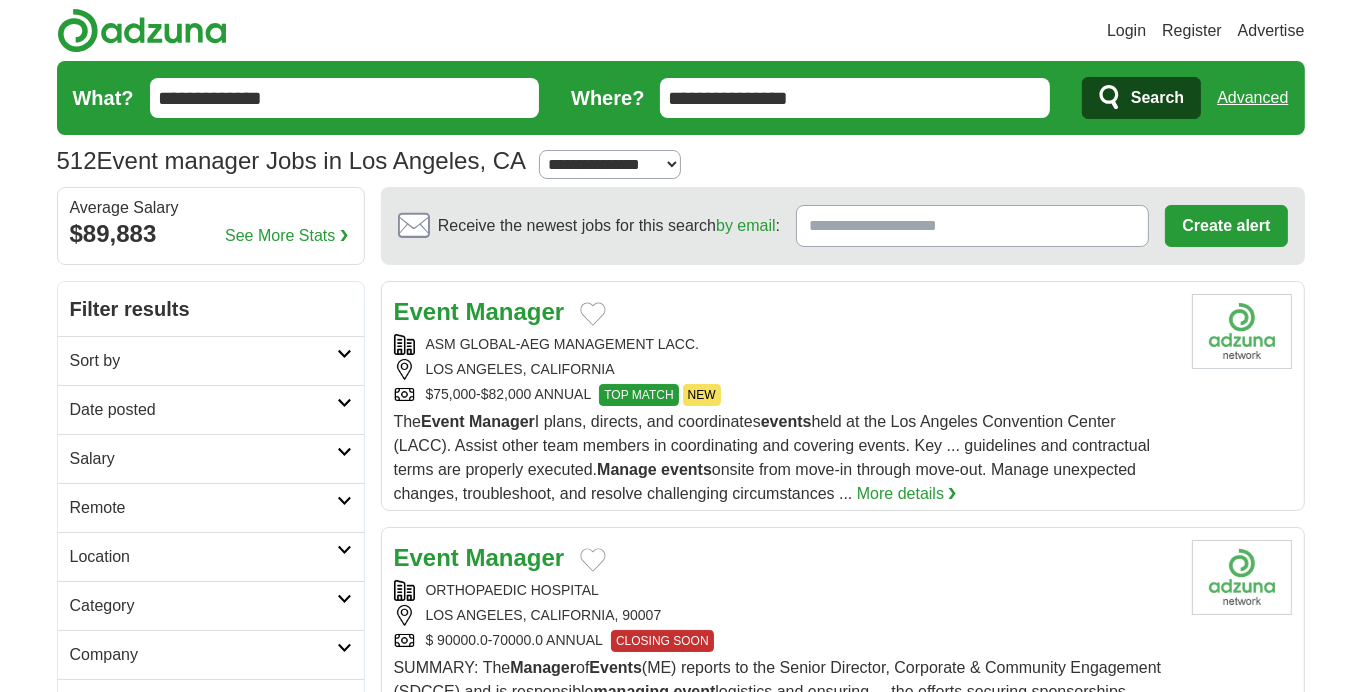 click on "Date posted" at bounding box center [211, 409] 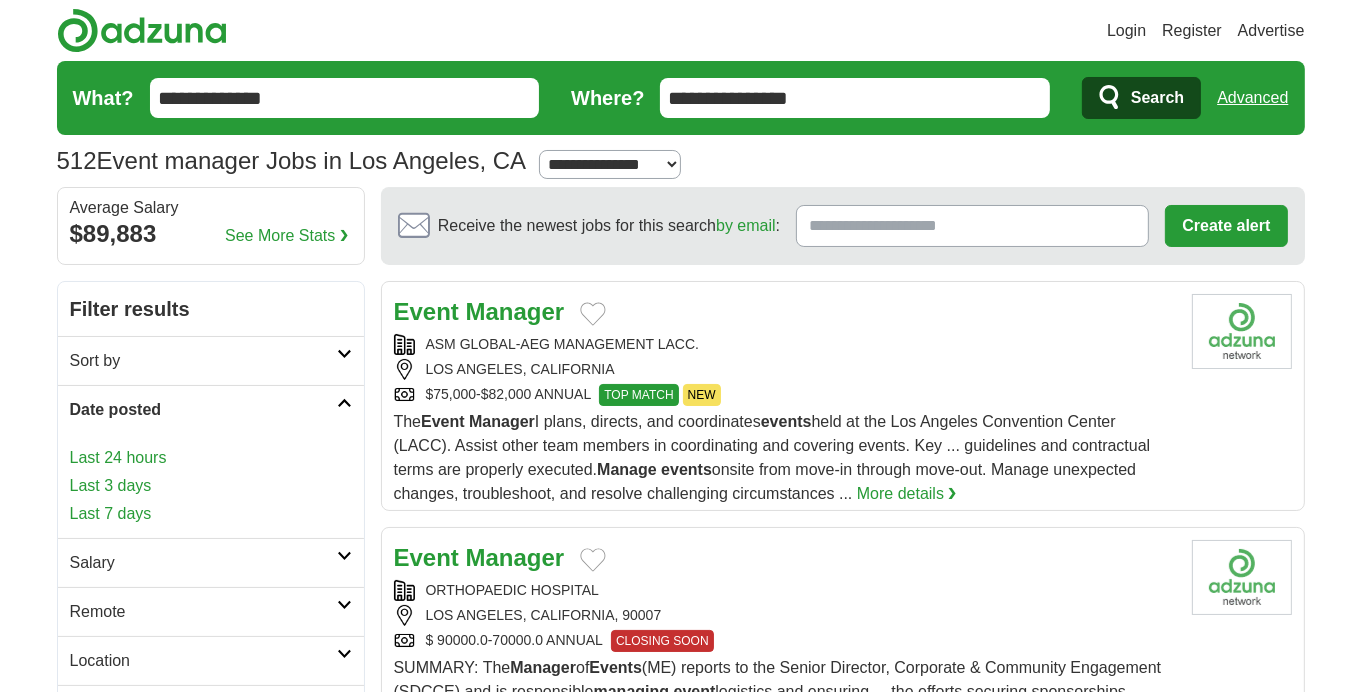 click on "Last 3 days" at bounding box center (211, 486) 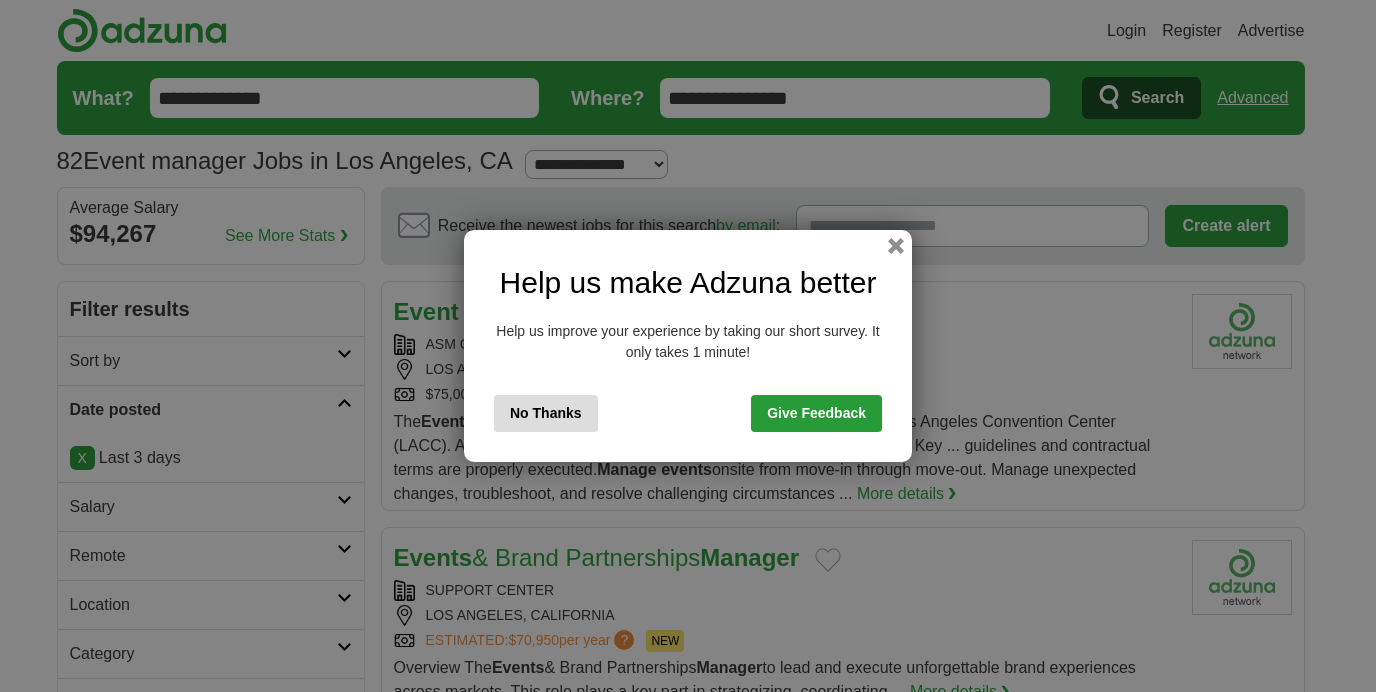 scroll, scrollTop: 0, scrollLeft: 0, axis: both 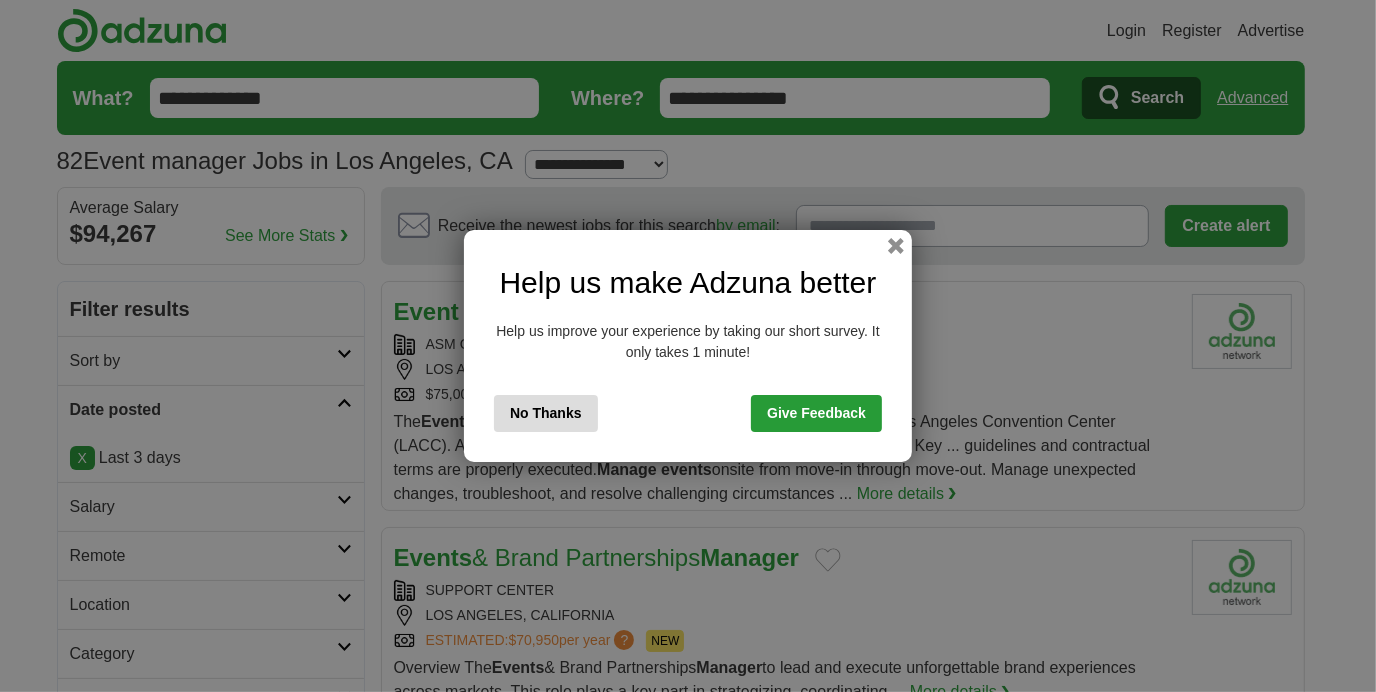 click on "No Thanks" at bounding box center [546, 413] 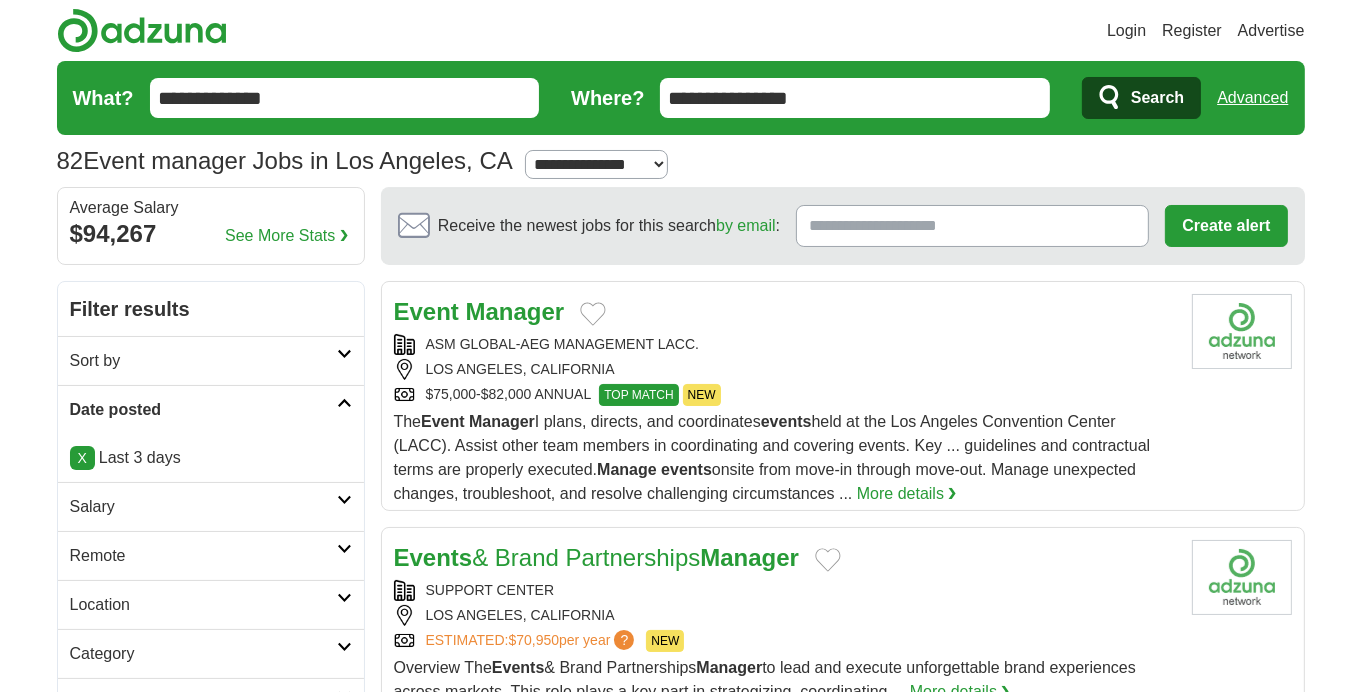 click at bounding box center [344, 354] 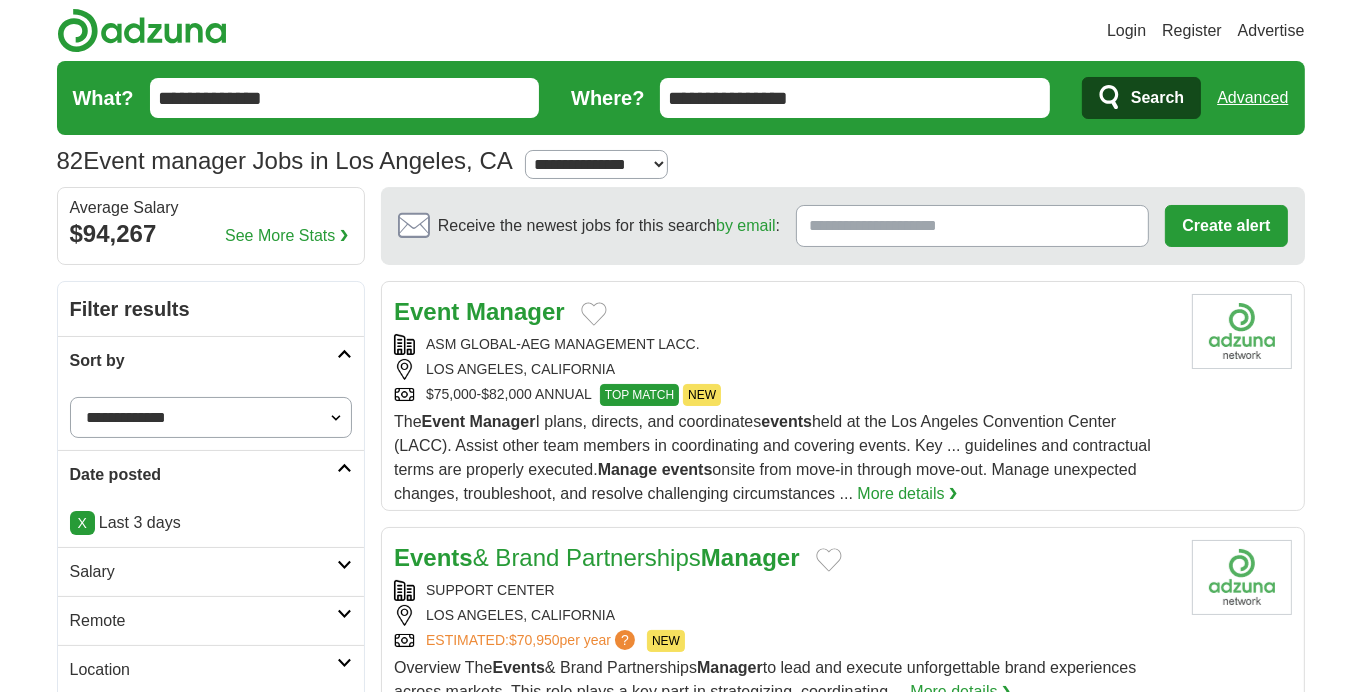 click on "**********" at bounding box center [211, 417] 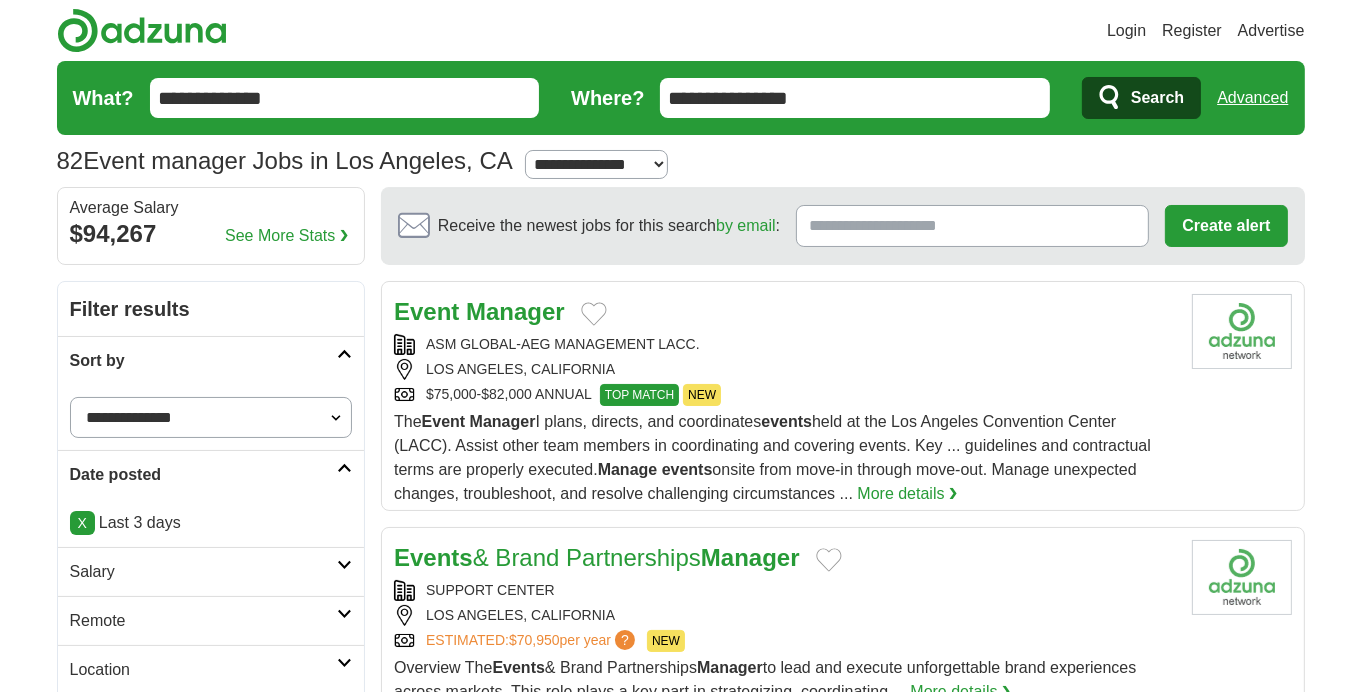 click on "**********" at bounding box center (211, 417) 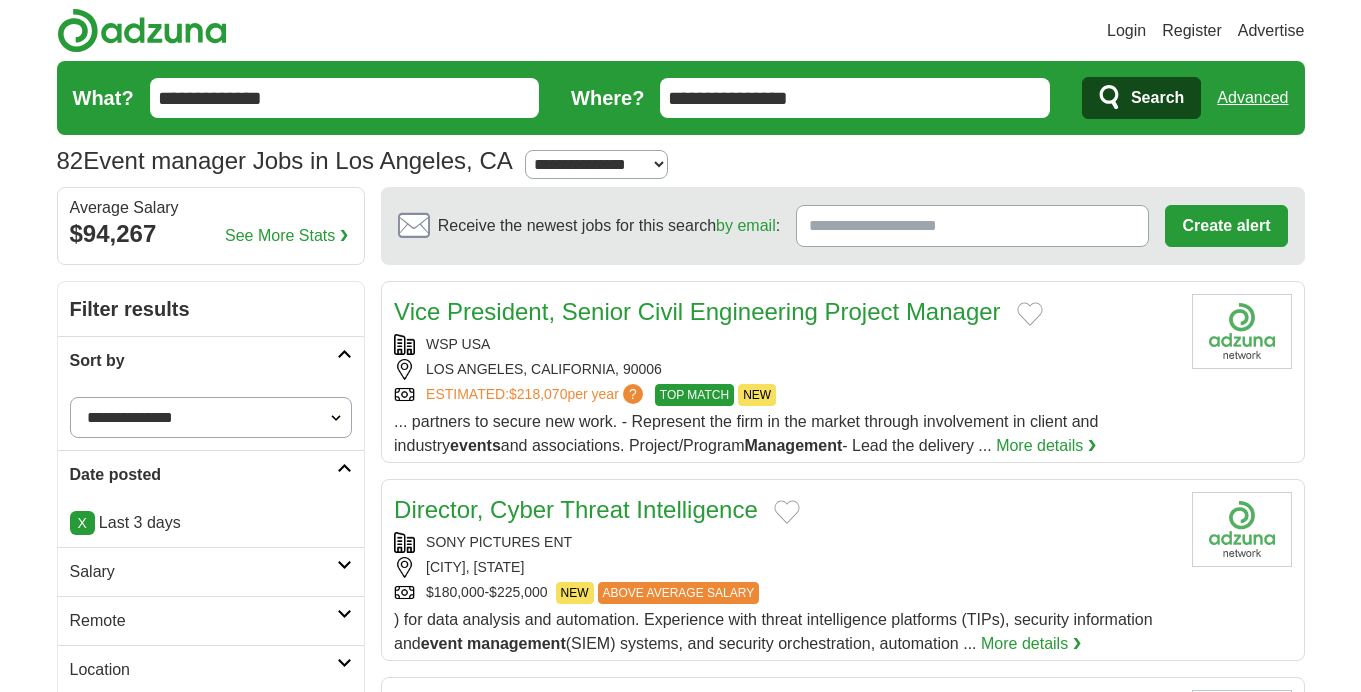scroll, scrollTop: 0, scrollLeft: 0, axis: both 